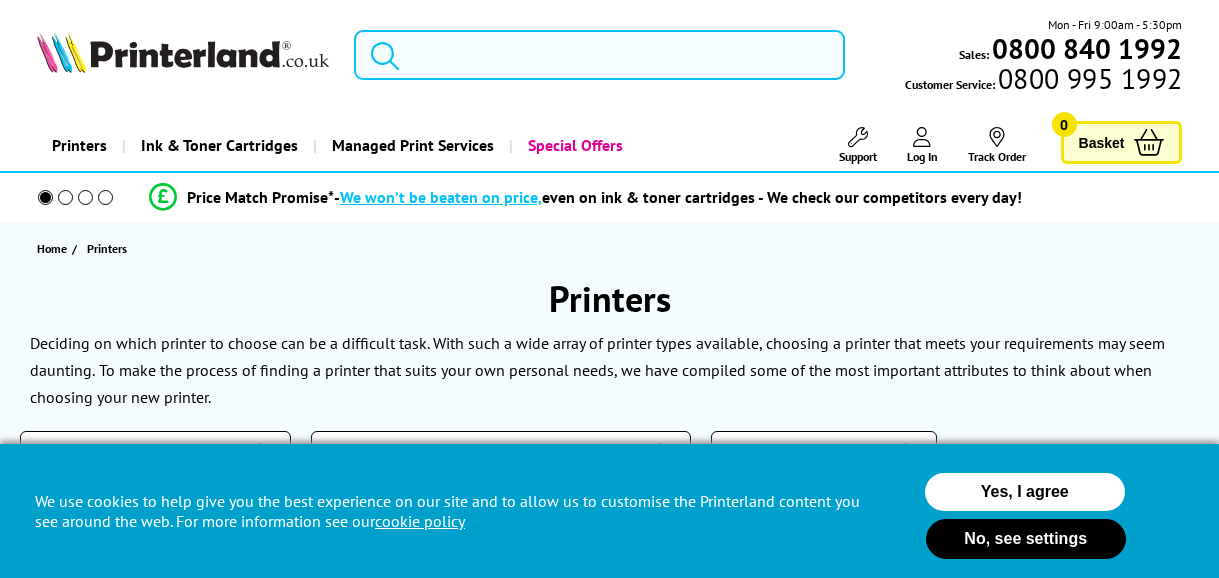 scroll, scrollTop: 0, scrollLeft: 0, axis: both 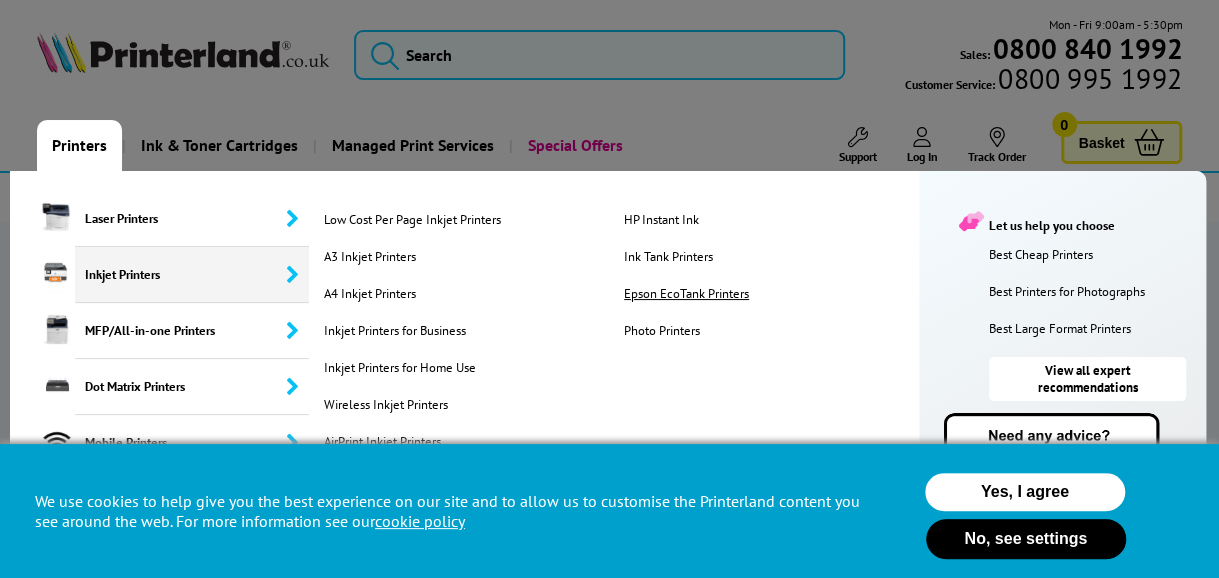 click on "Epson EcoTank Printers" at bounding box center [765, 293] 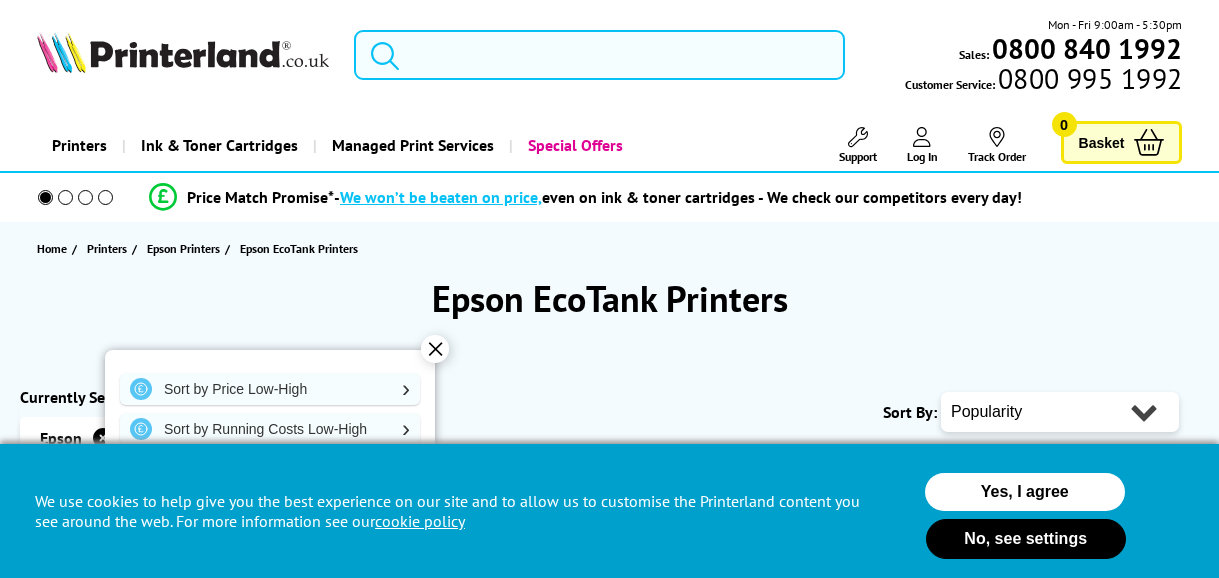 scroll, scrollTop: 0, scrollLeft: 0, axis: both 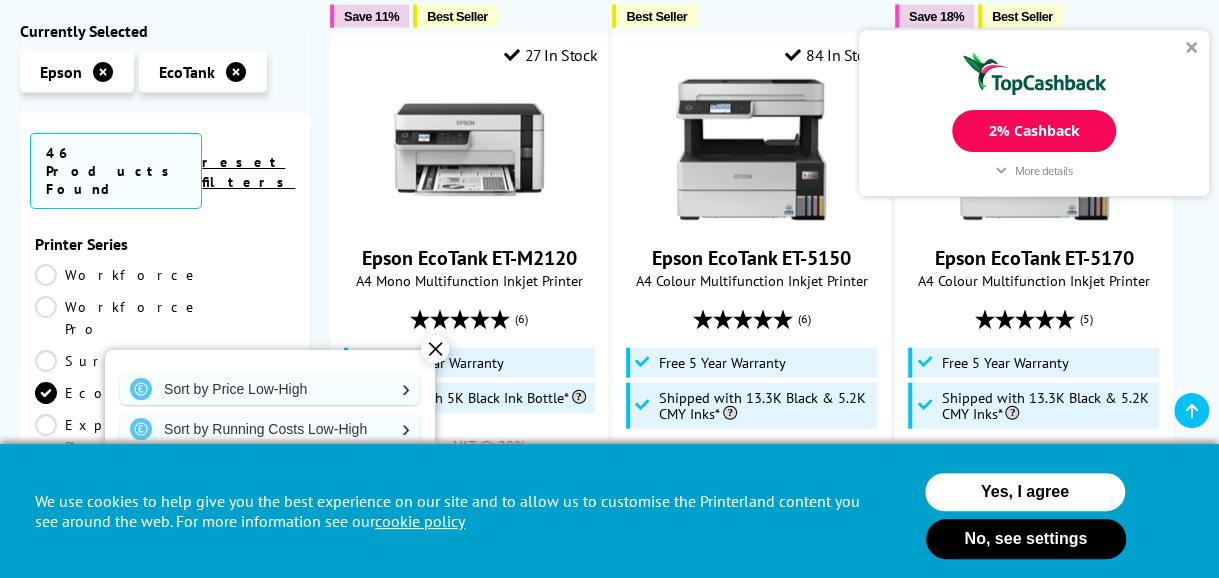 click at bounding box center (1192, 47) 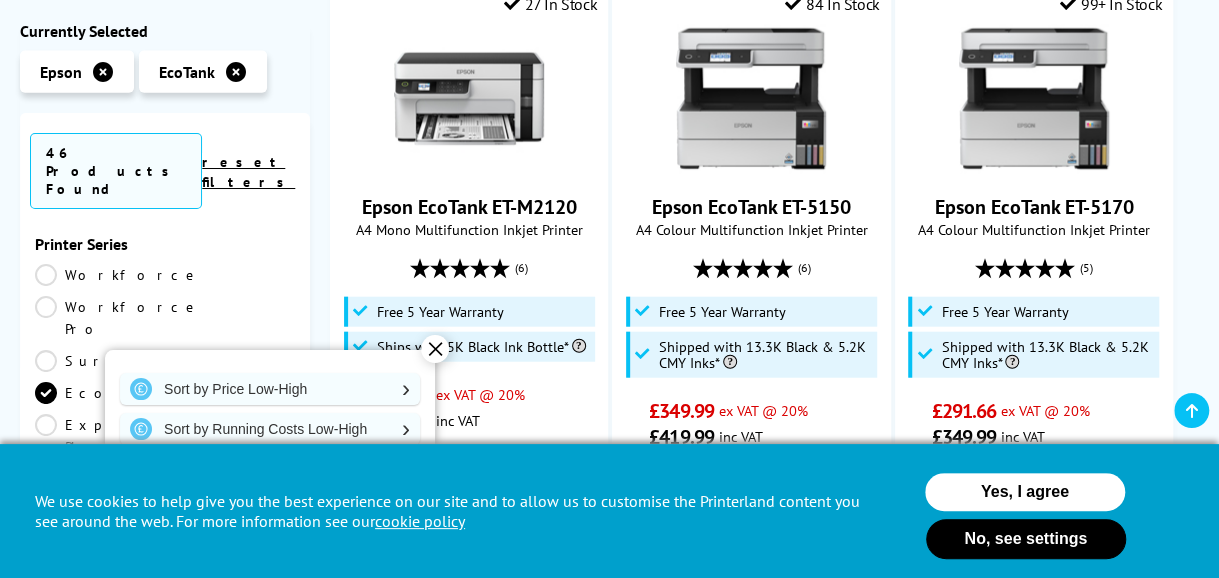 scroll, scrollTop: 2242, scrollLeft: 0, axis: vertical 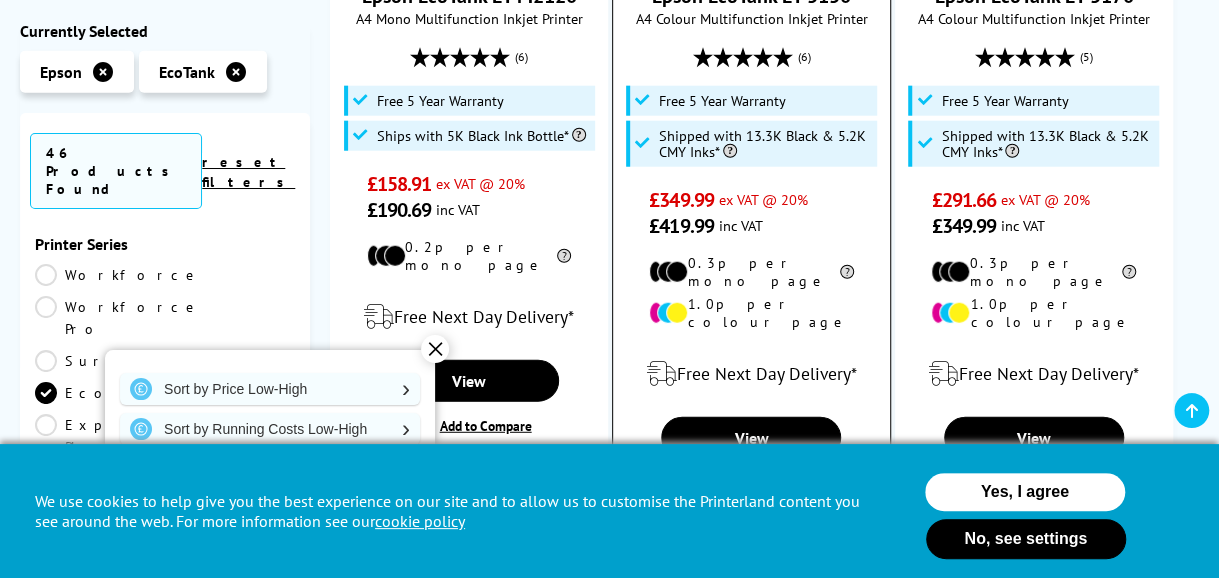 click on "Add to Compare" at bounding box center [753, 485] 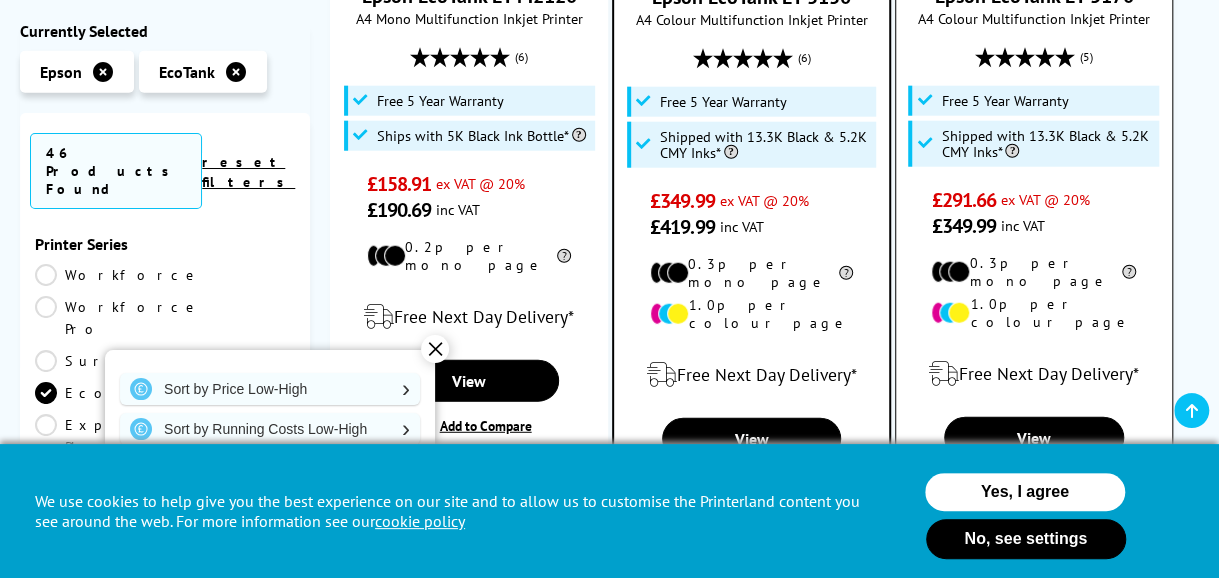 click on "Add to Compare" at bounding box center (1035, 485) 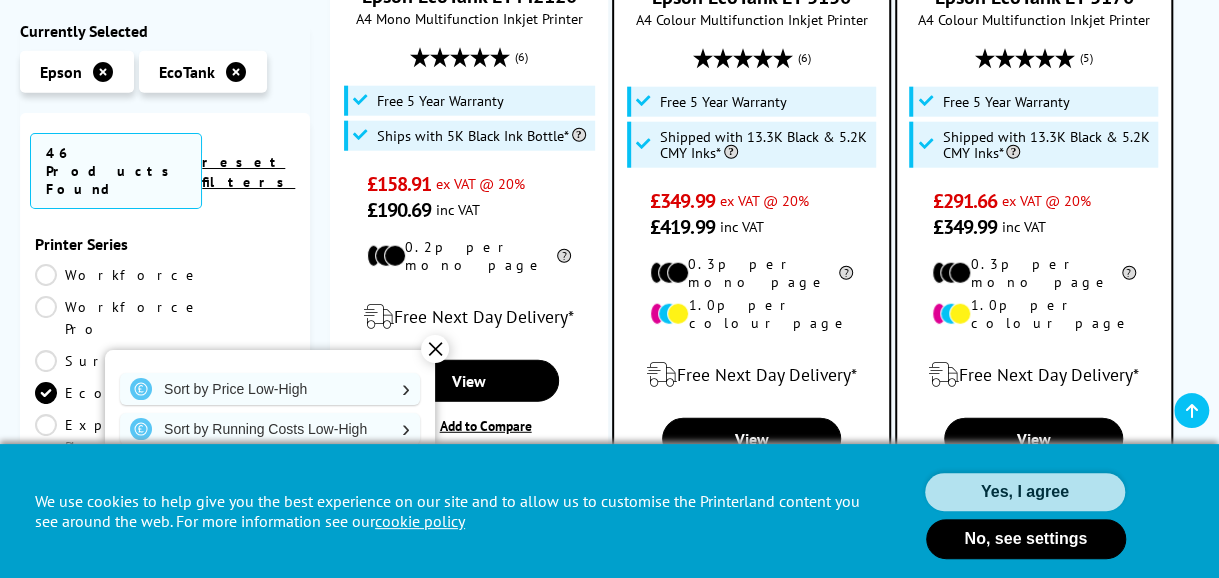 click on "Yes, I agree" at bounding box center [1025, 492] 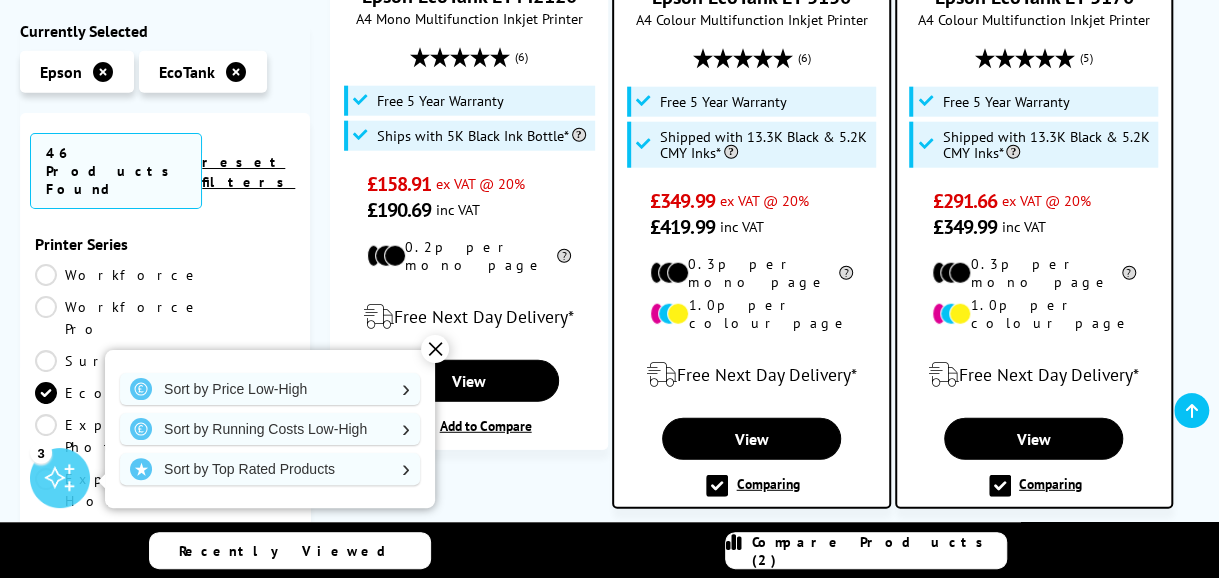 click on "Compare Products (2)" at bounding box center (879, 551) 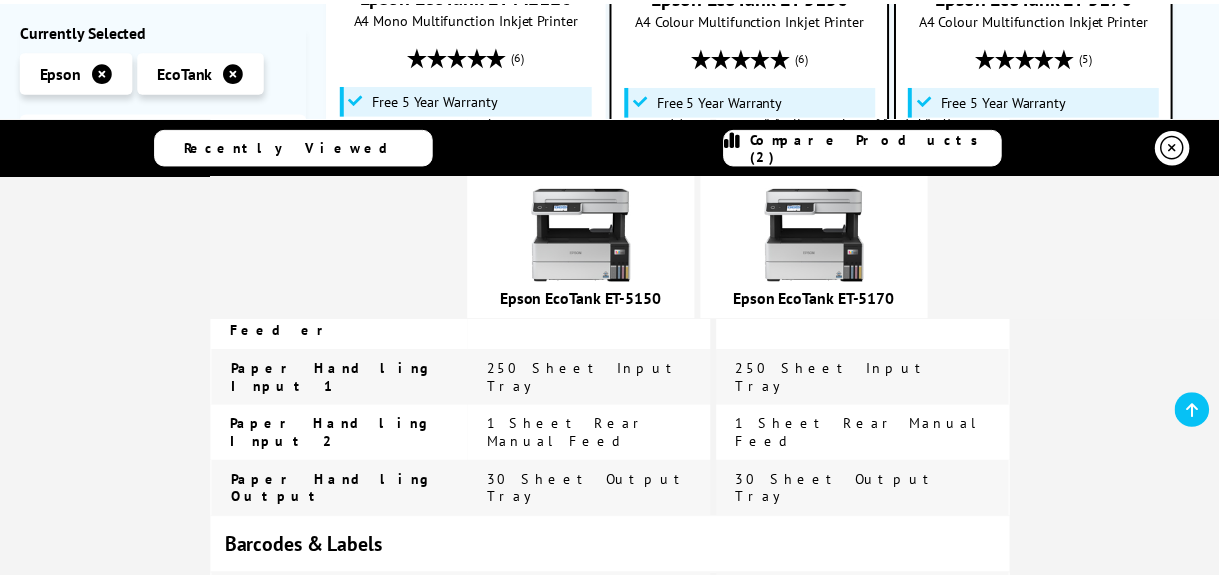 scroll, scrollTop: 3951, scrollLeft: 0, axis: vertical 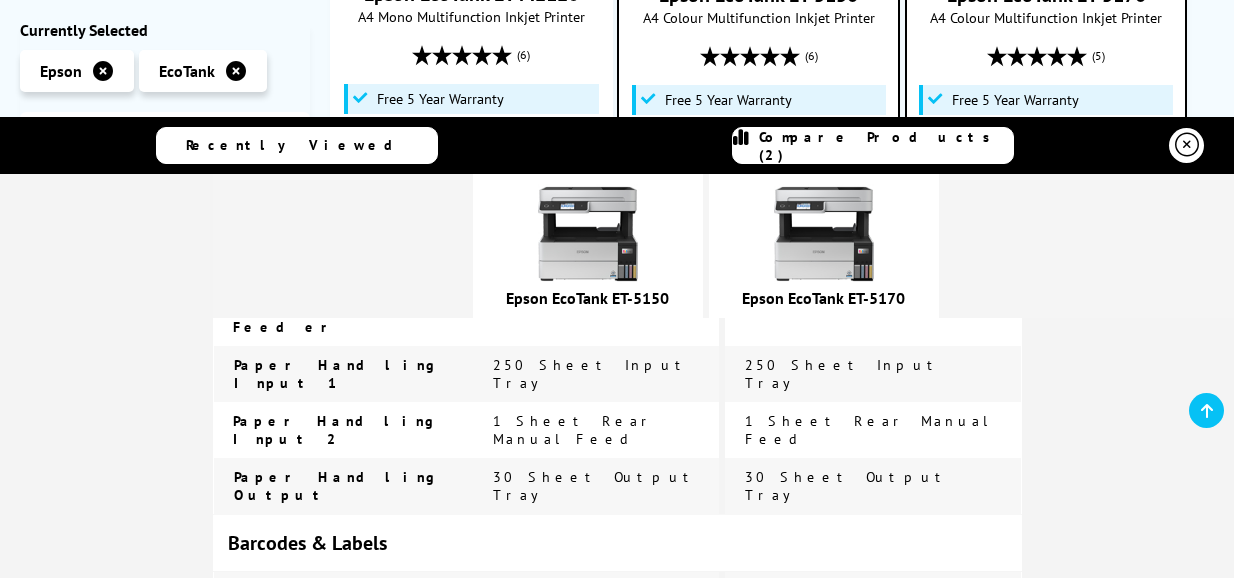 click at bounding box center (1187, 145) 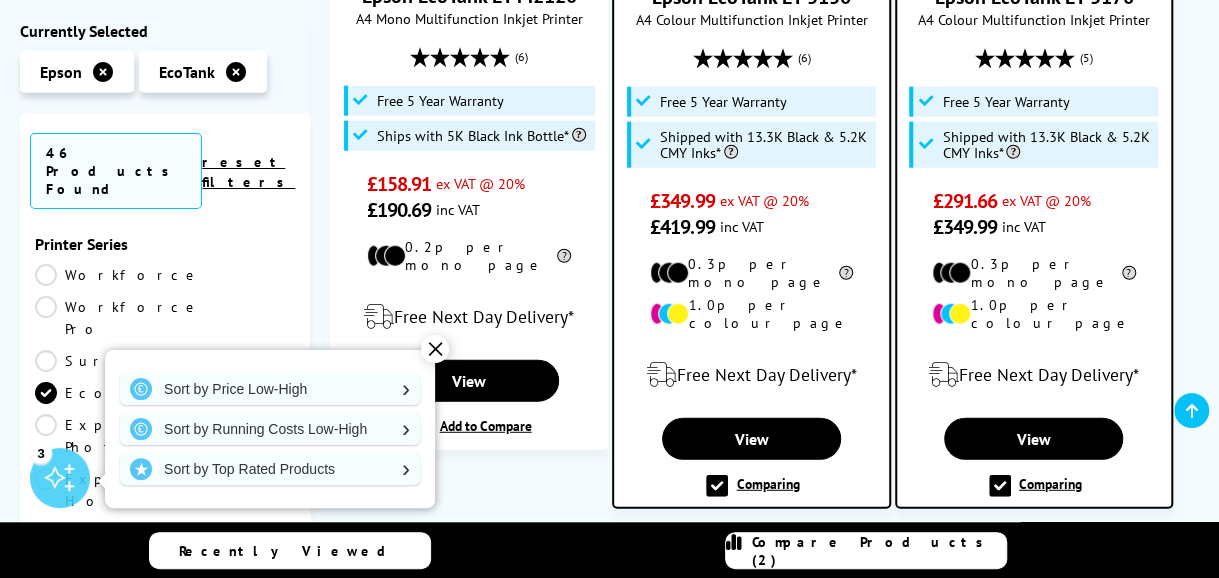 scroll, scrollTop: 0, scrollLeft: 0, axis: both 